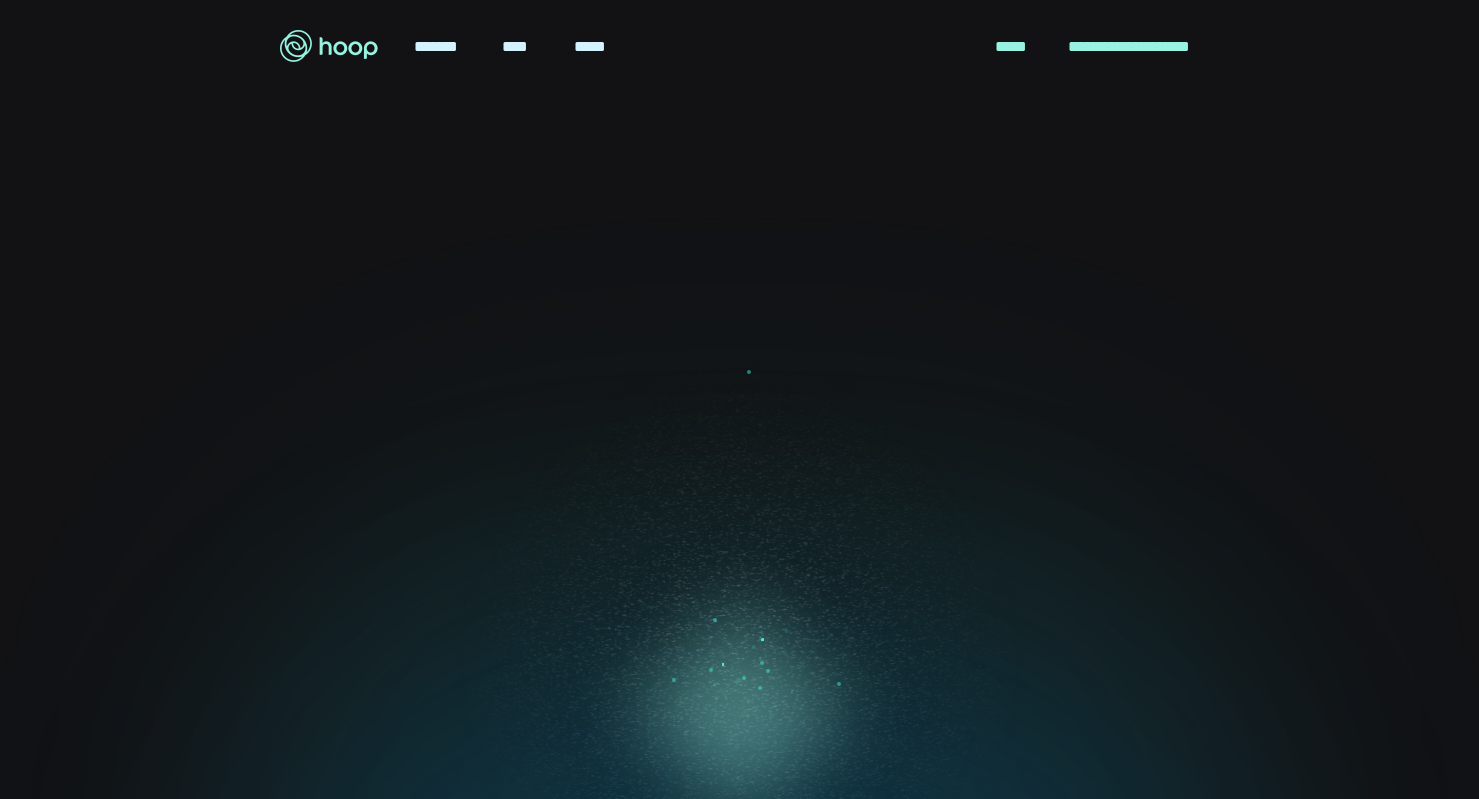 scroll, scrollTop: 0, scrollLeft: 0, axis: both 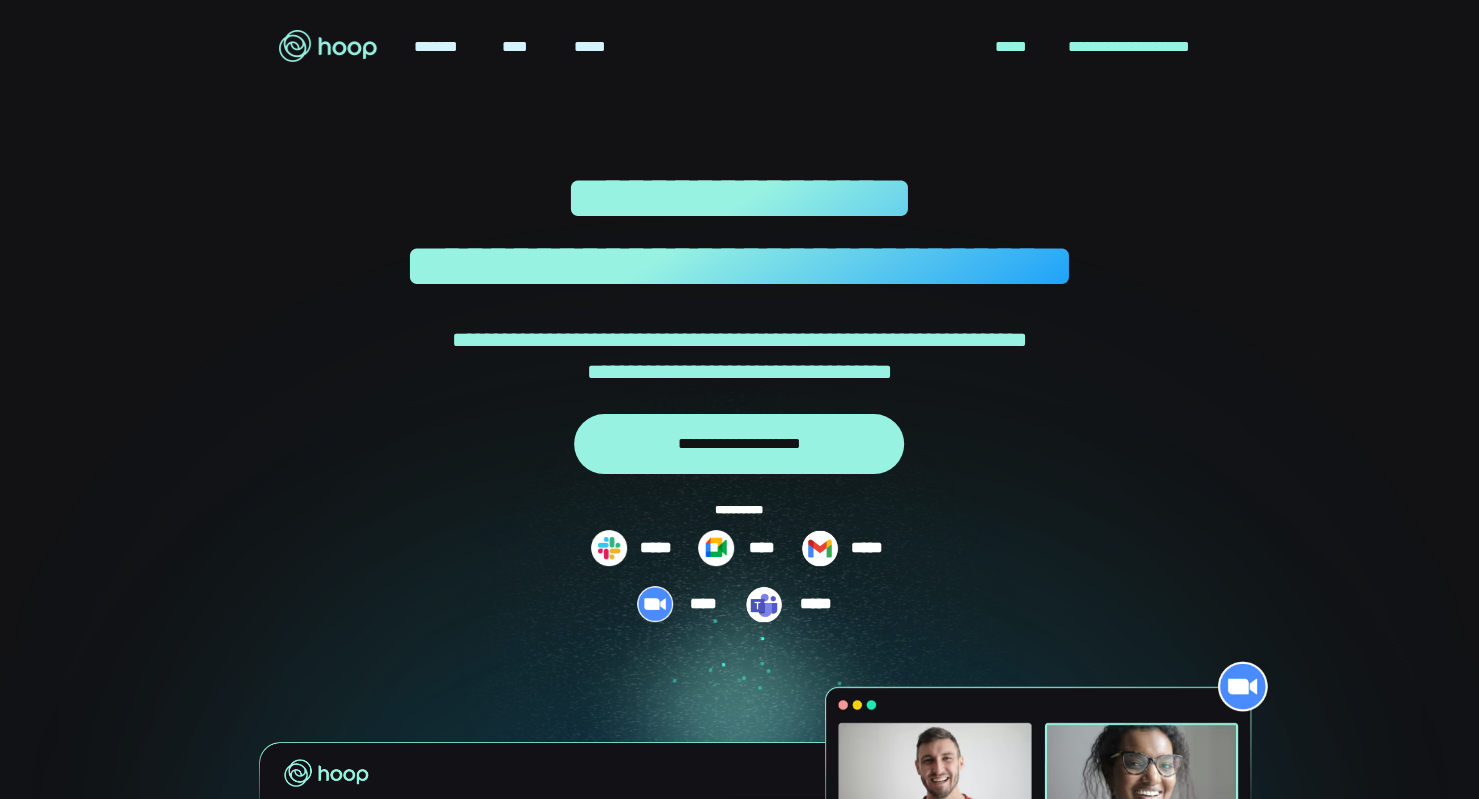 click on "*******" at bounding box center (435, 47) 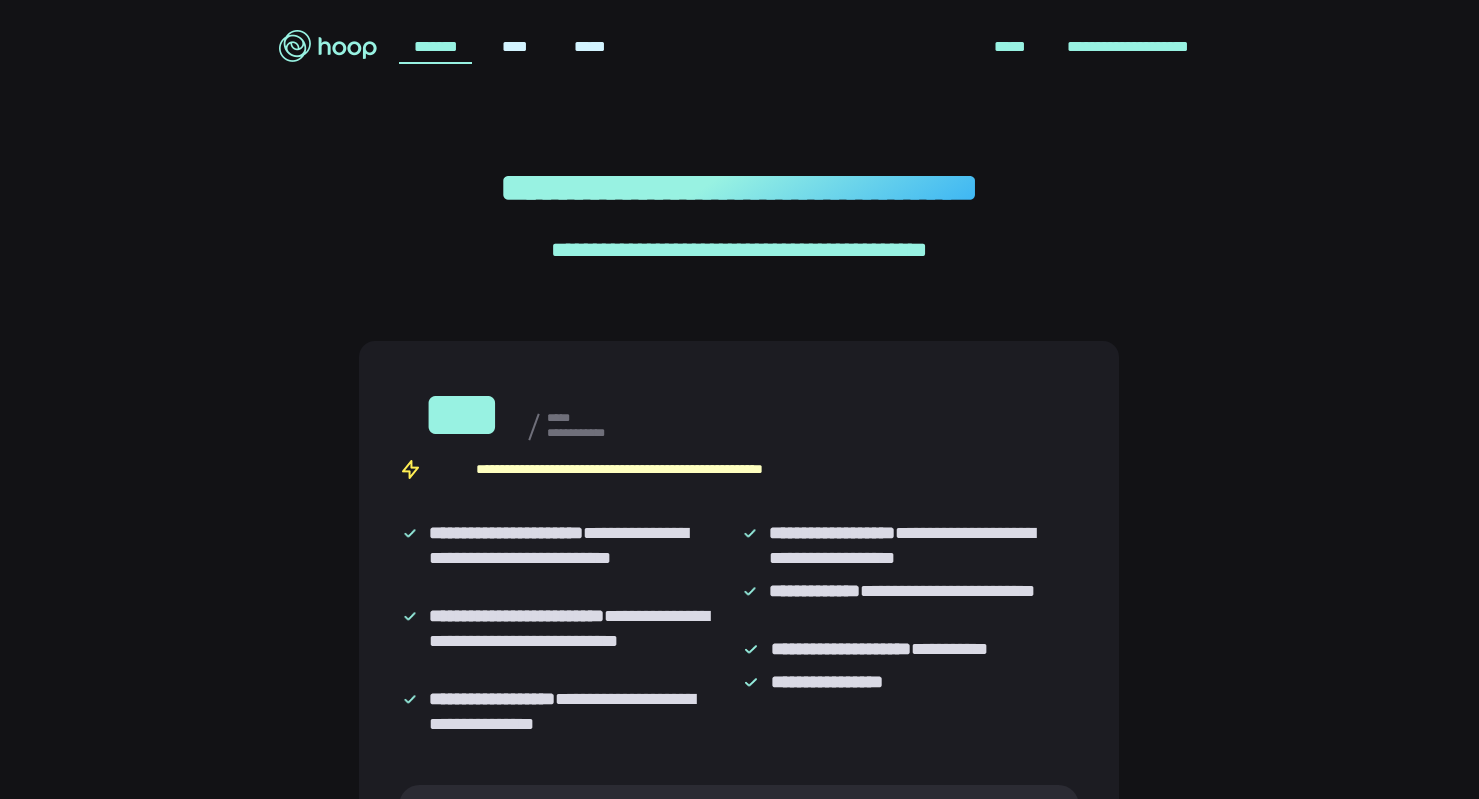 scroll, scrollTop: 0, scrollLeft: 0, axis: both 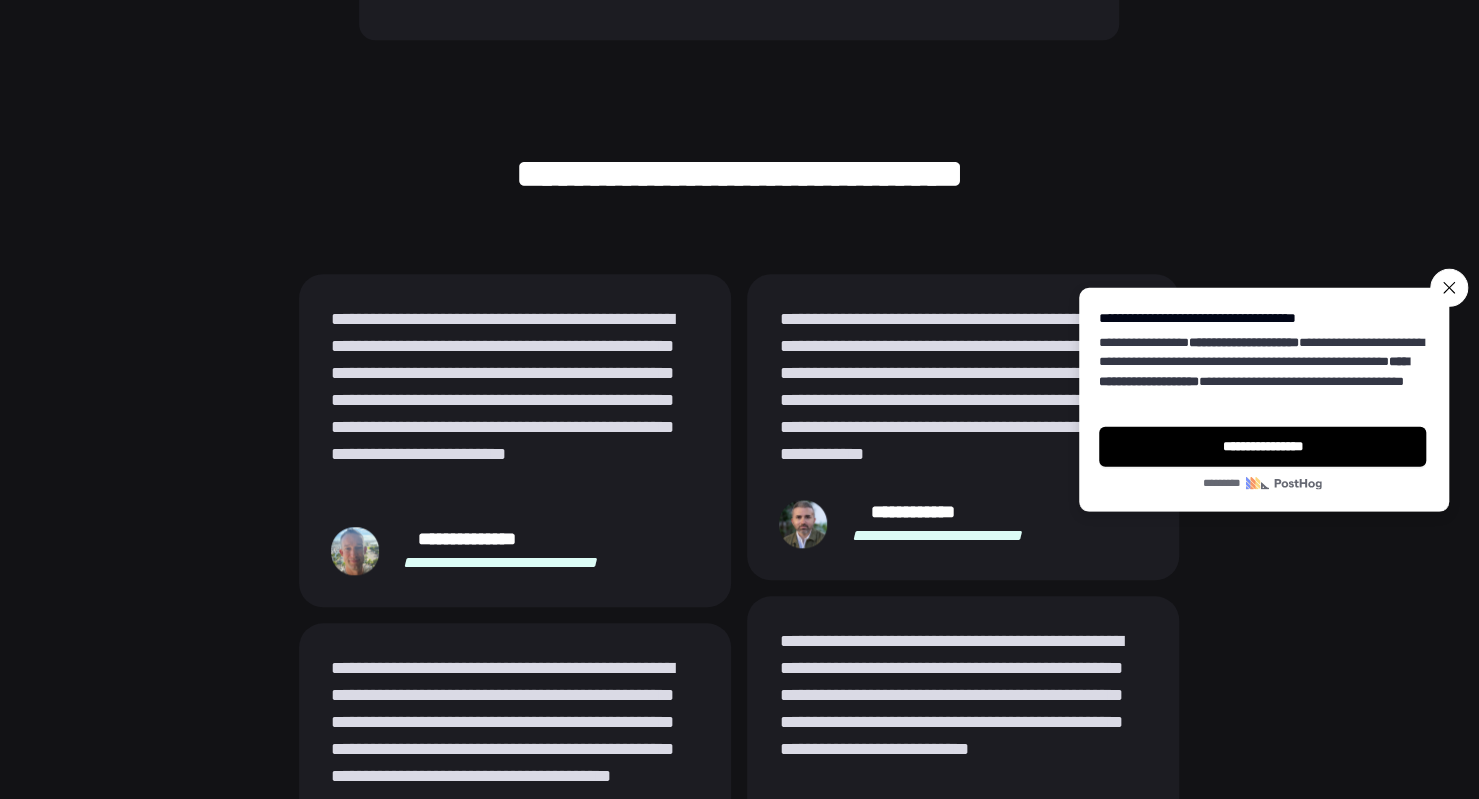 click 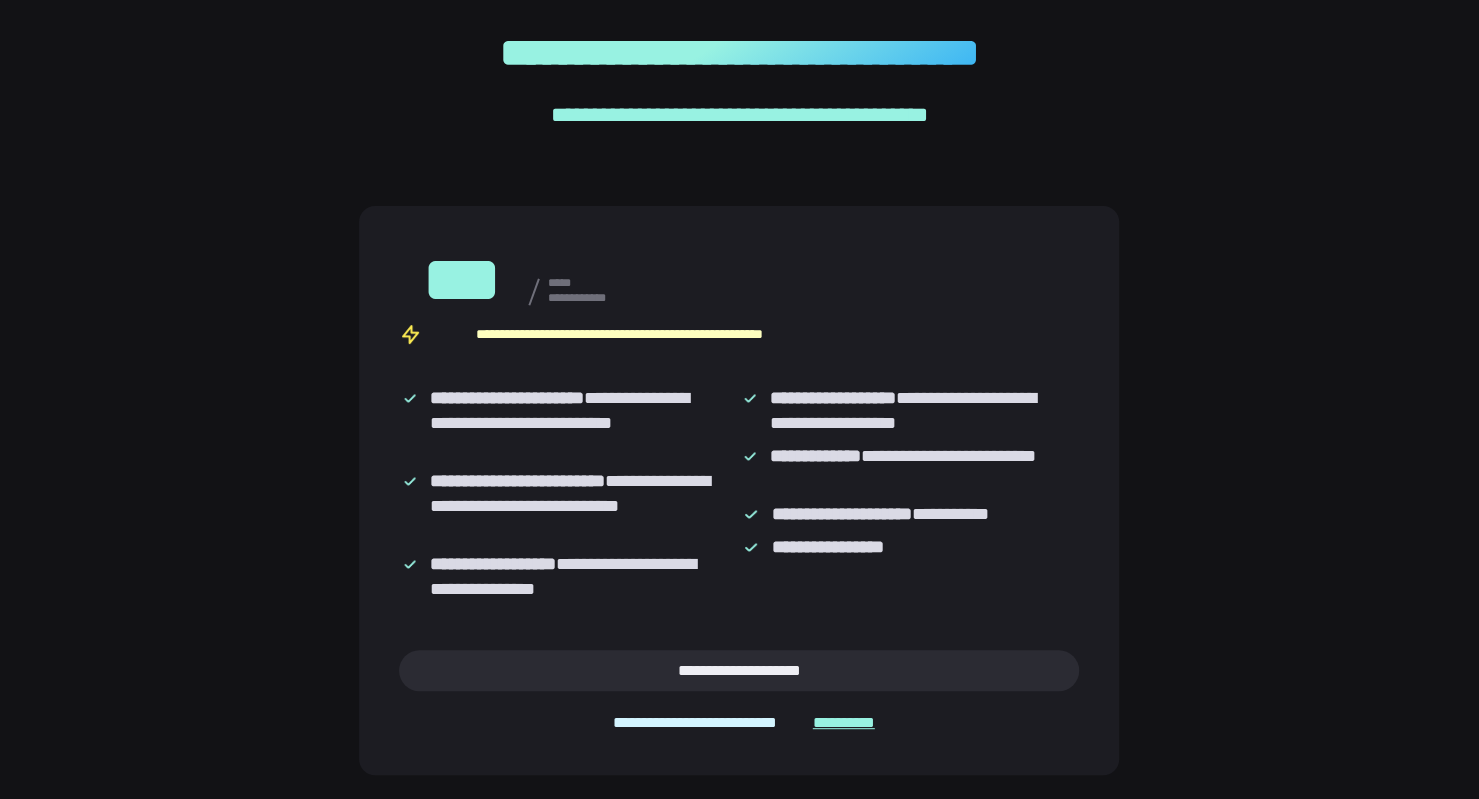 scroll, scrollTop: 0, scrollLeft: 0, axis: both 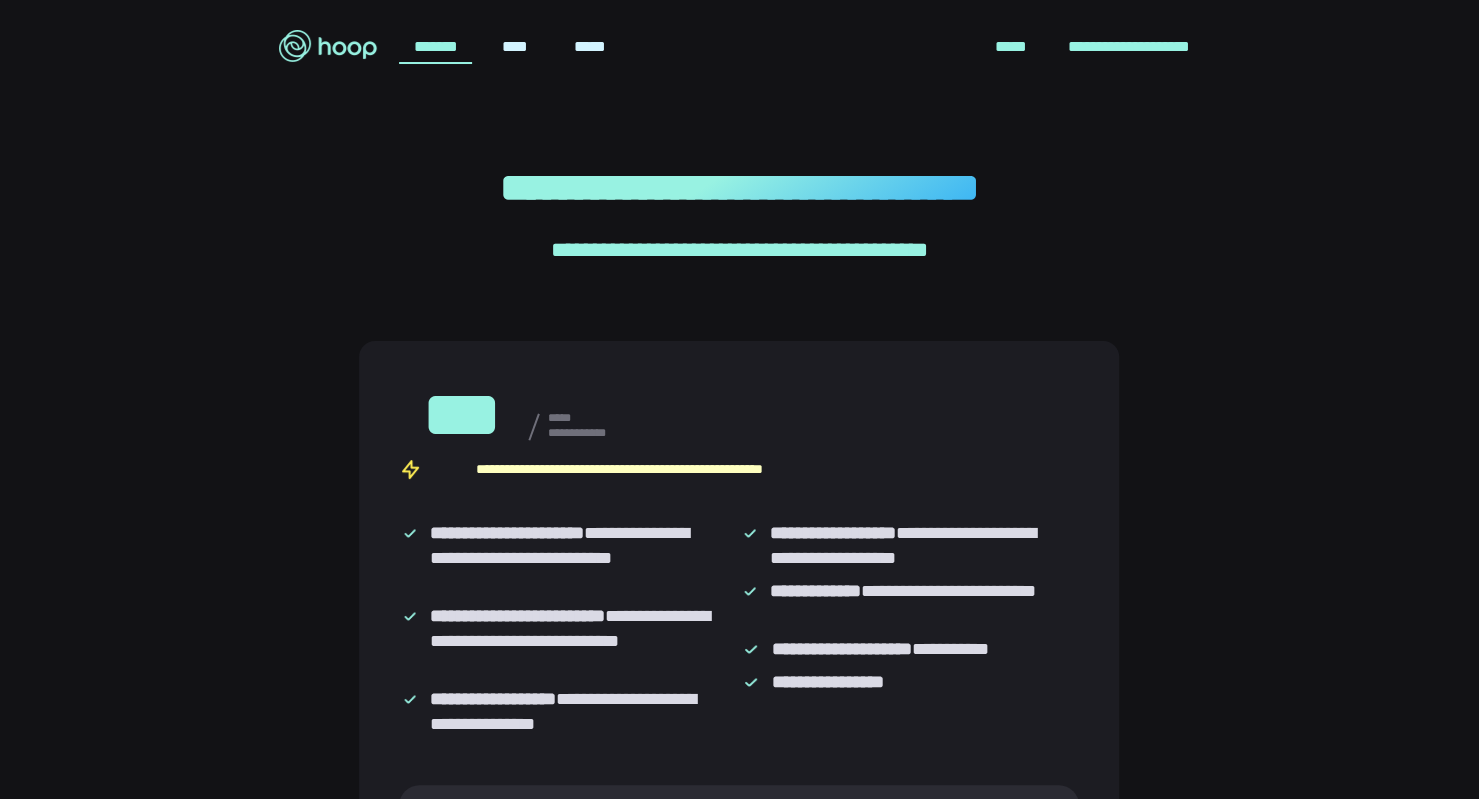 click on "*****" at bounding box center (590, 47) 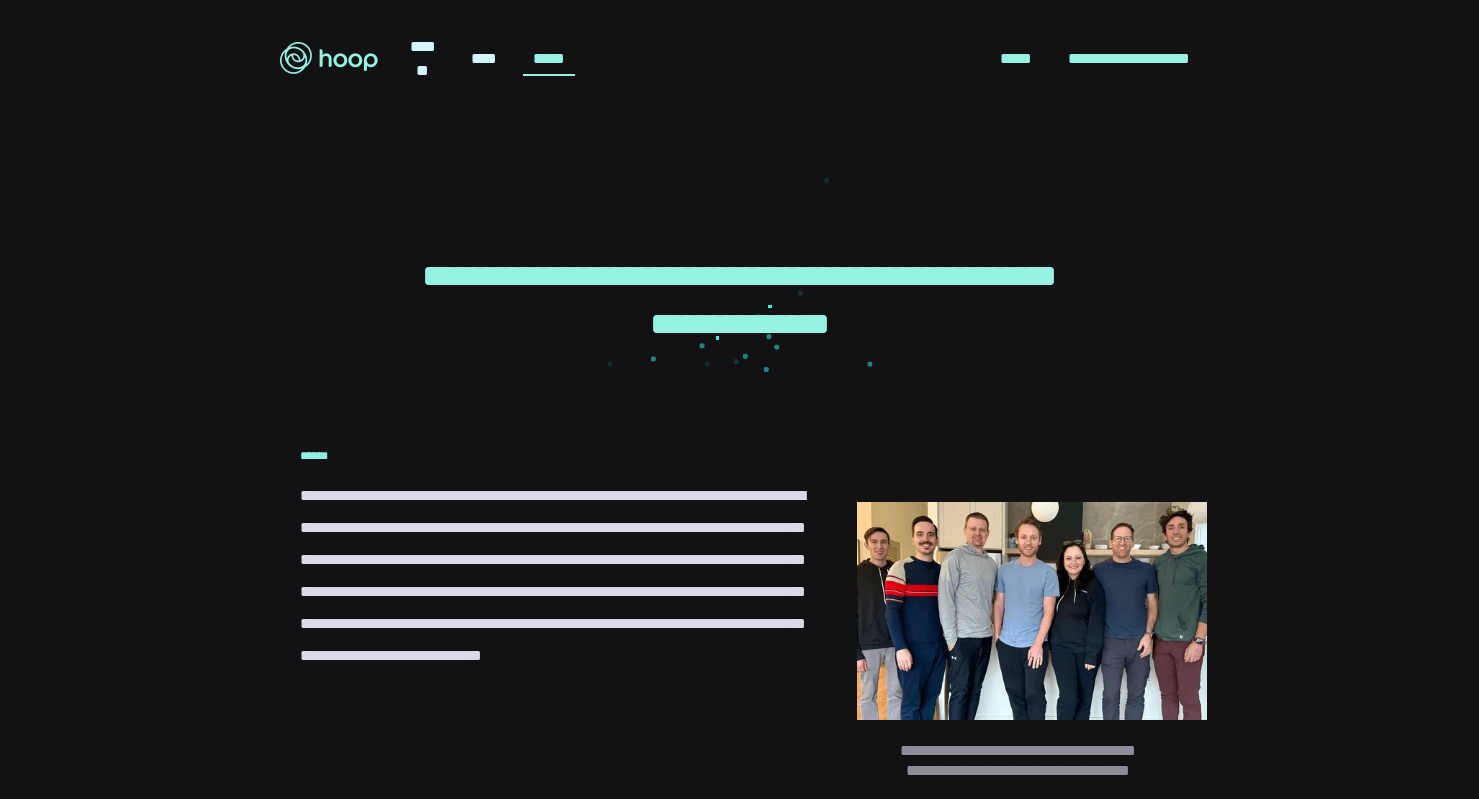 scroll, scrollTop: 0, scrollLeft: 0, axis: both 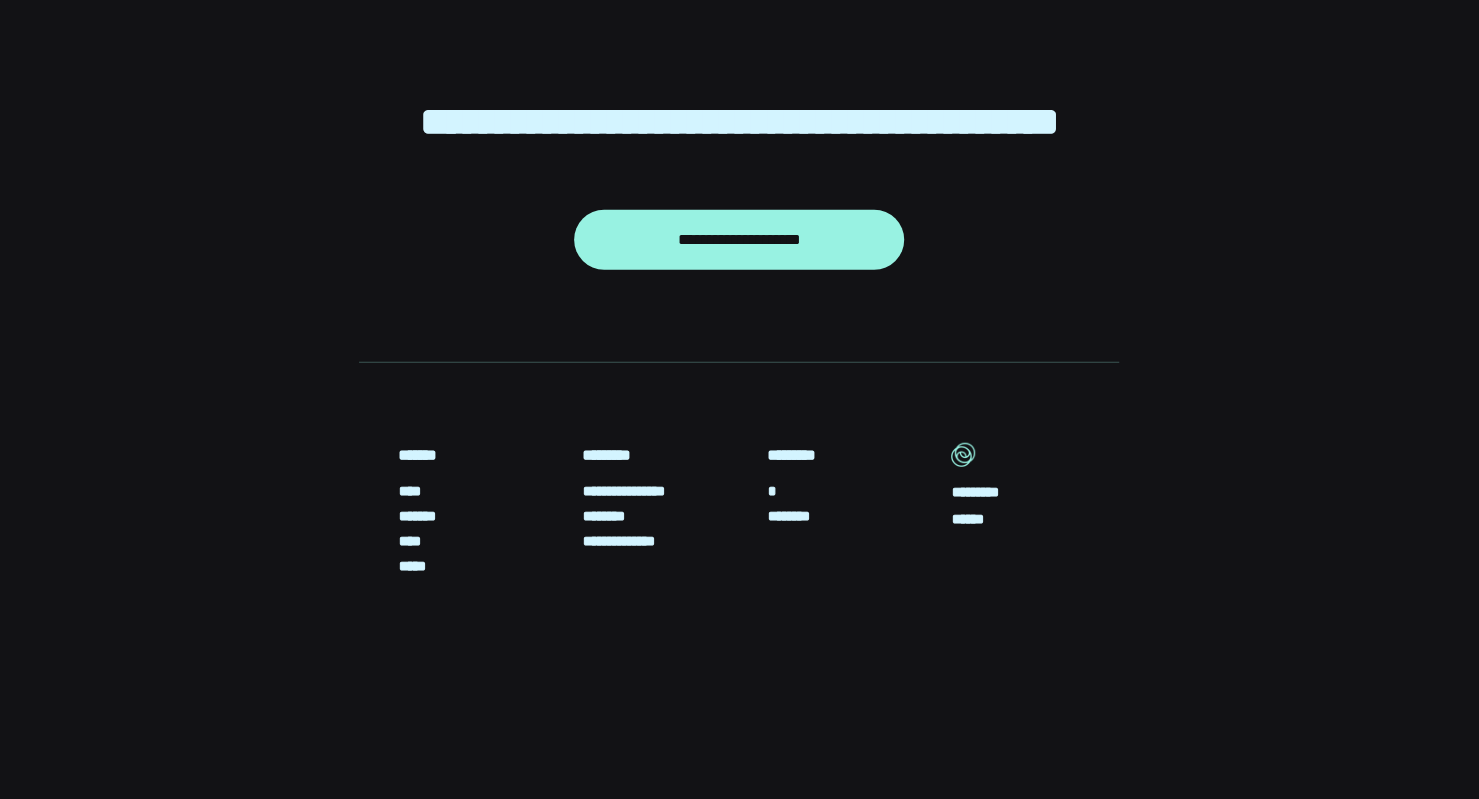 click on "*******" at bounding box center [421, 516] 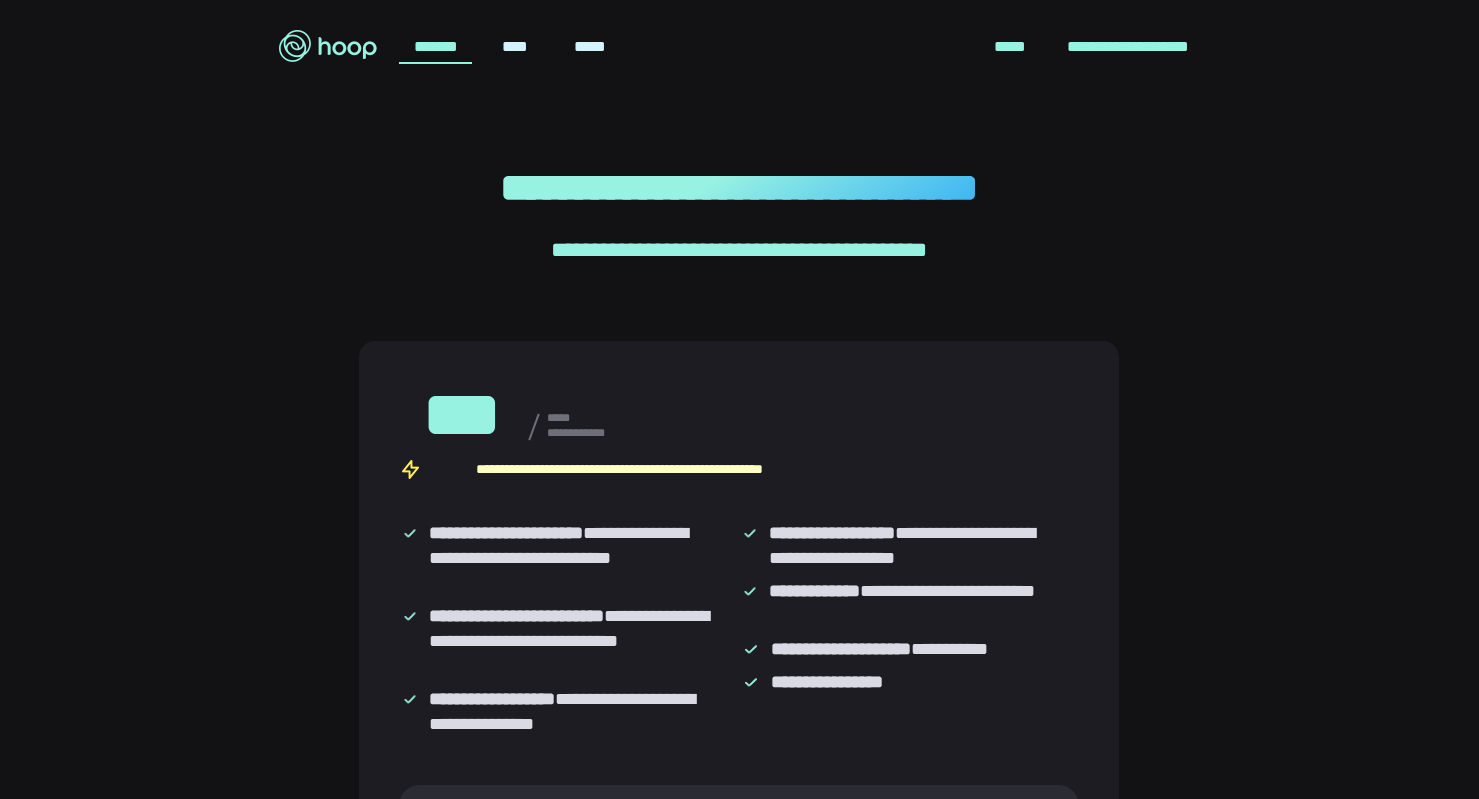 scroll, scrollTop: 0, scrollLeft: 0, axis: both 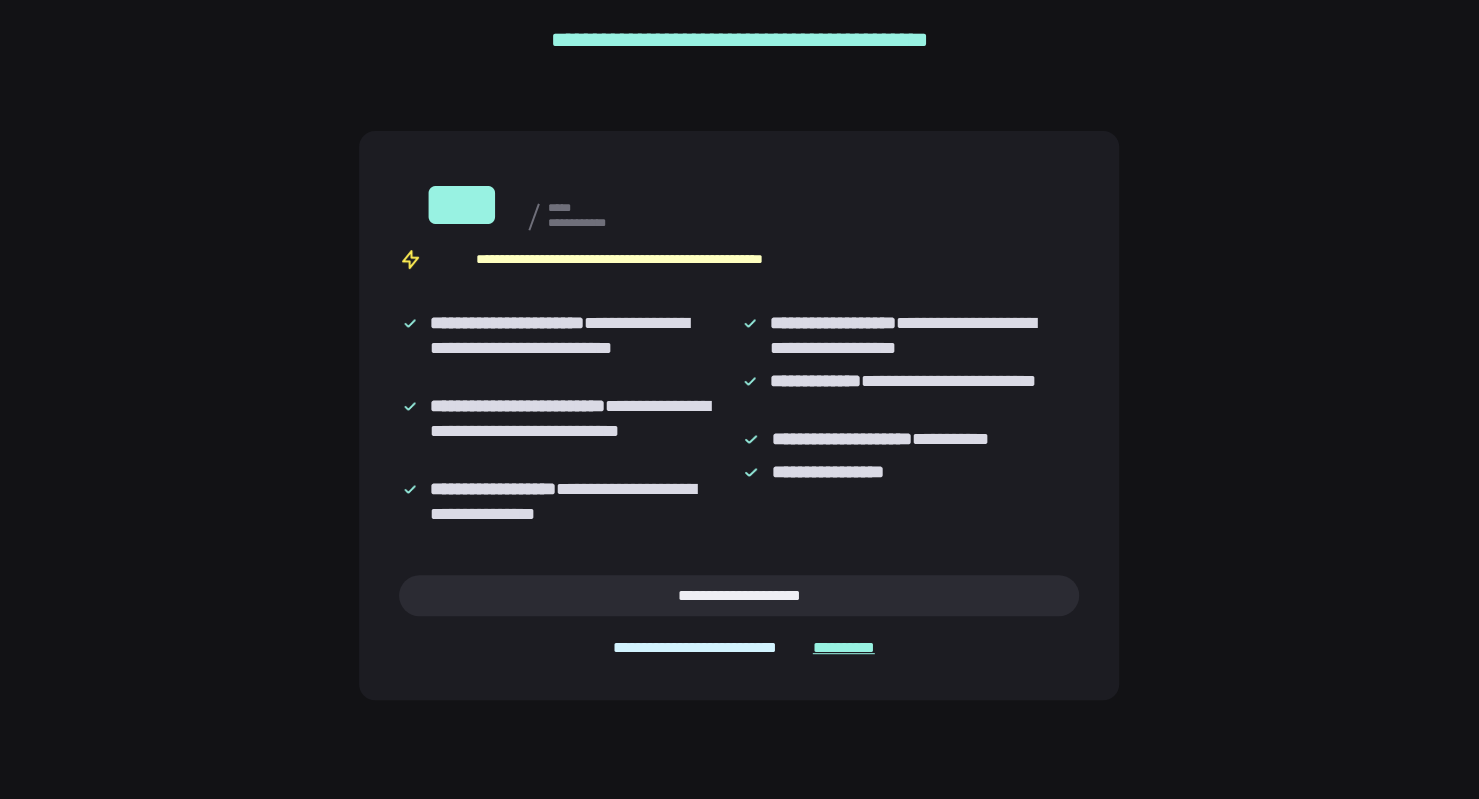 click on "**********" at bounding box center [739, 595] 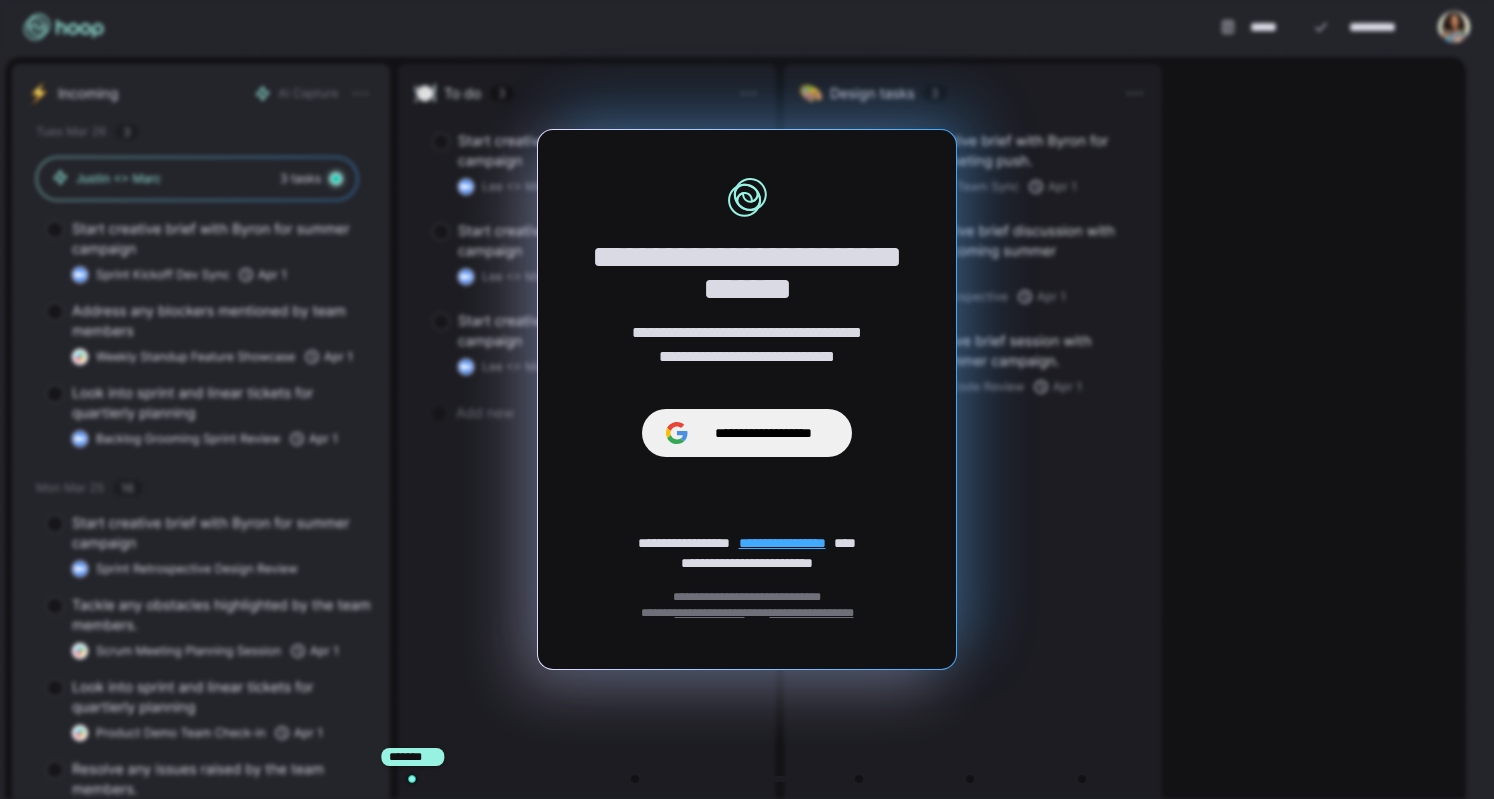 scroll, scrollTop: 0, scrollLeft: 0, axis: both 